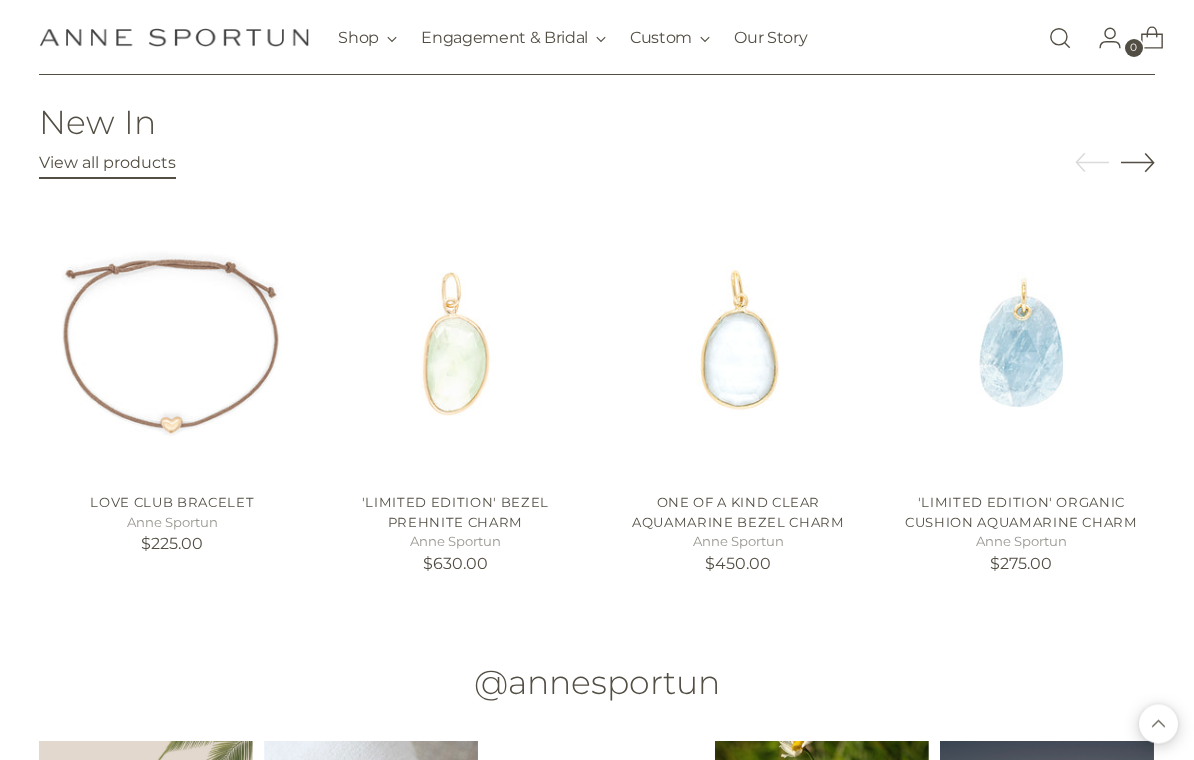 scroll, scrollTop: 1957, scrollLeft: 0, axis: vertical 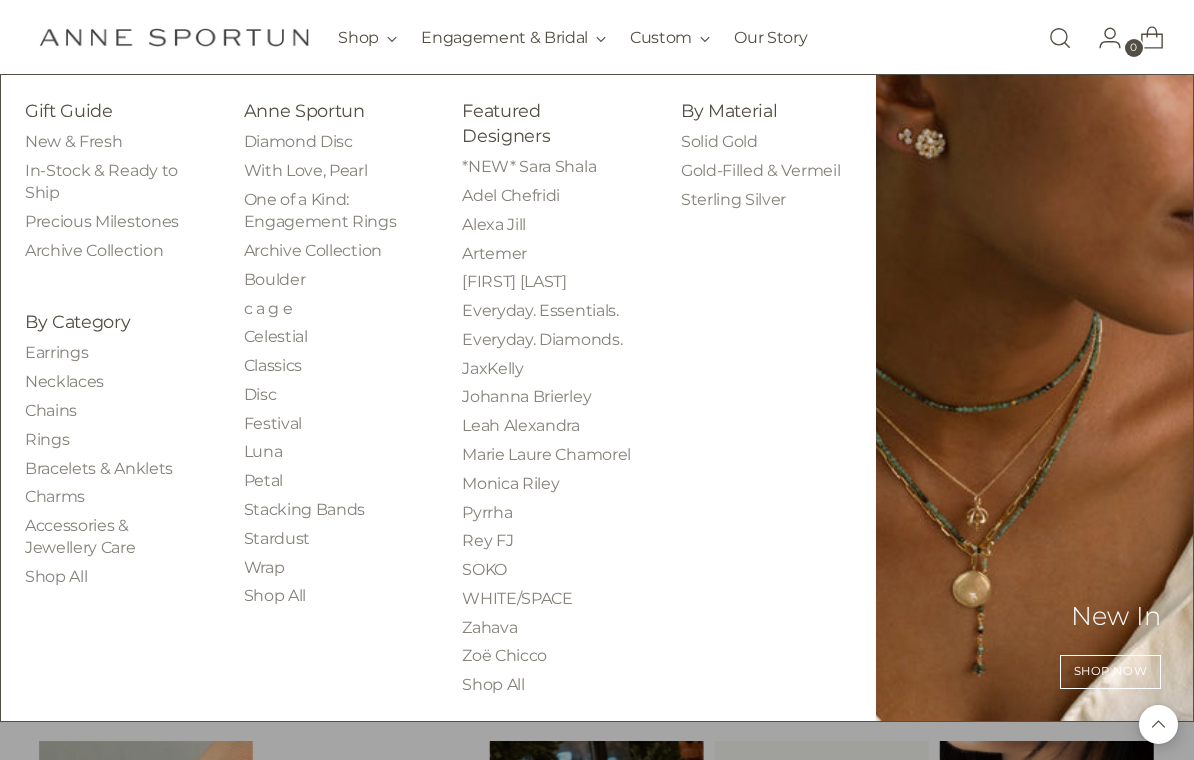 click on "Necklaces" at bounding box center (64, 381) 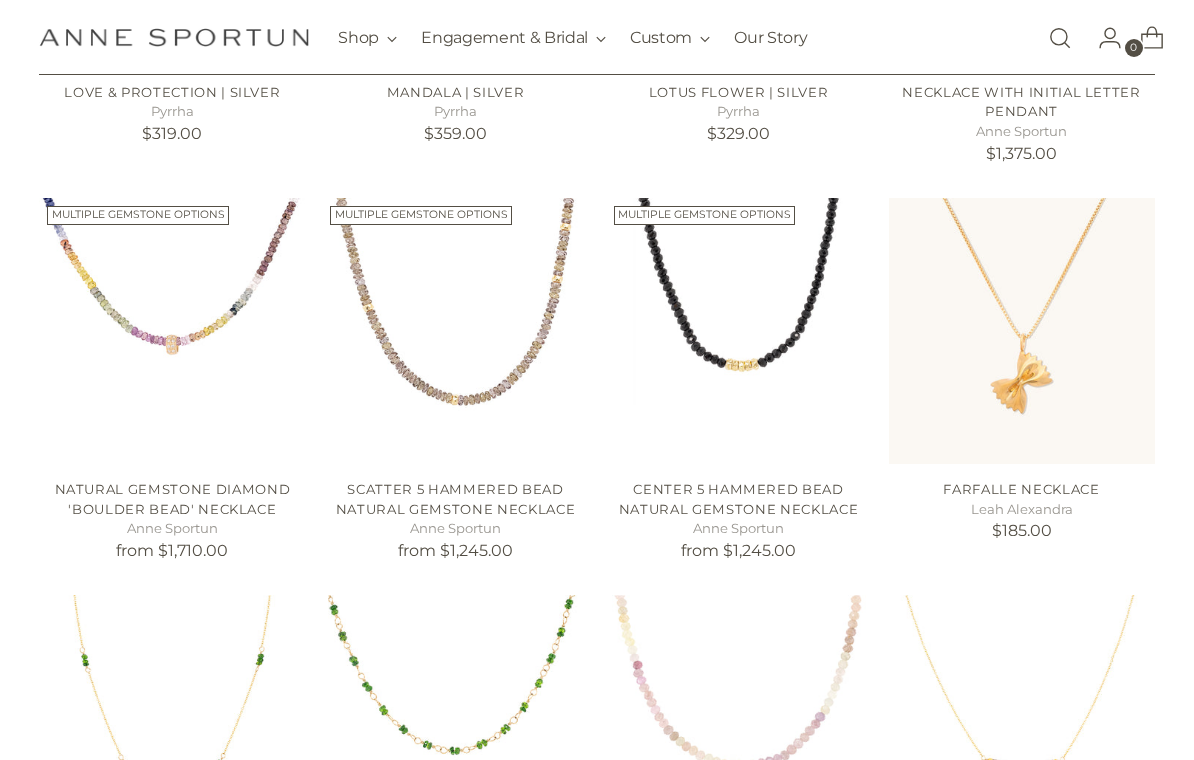 scroll, scrollTop: 1475, scrollLeft: 0, axis: vertical 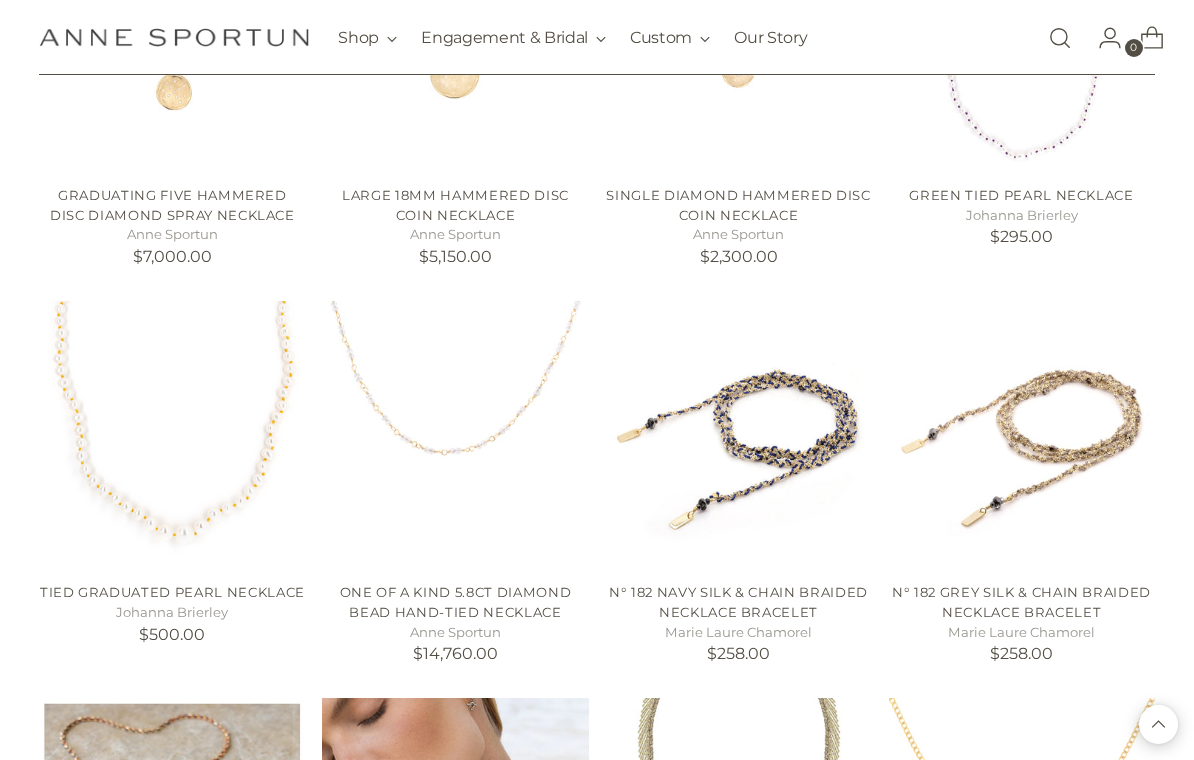 click at bounding box center (455, 434) 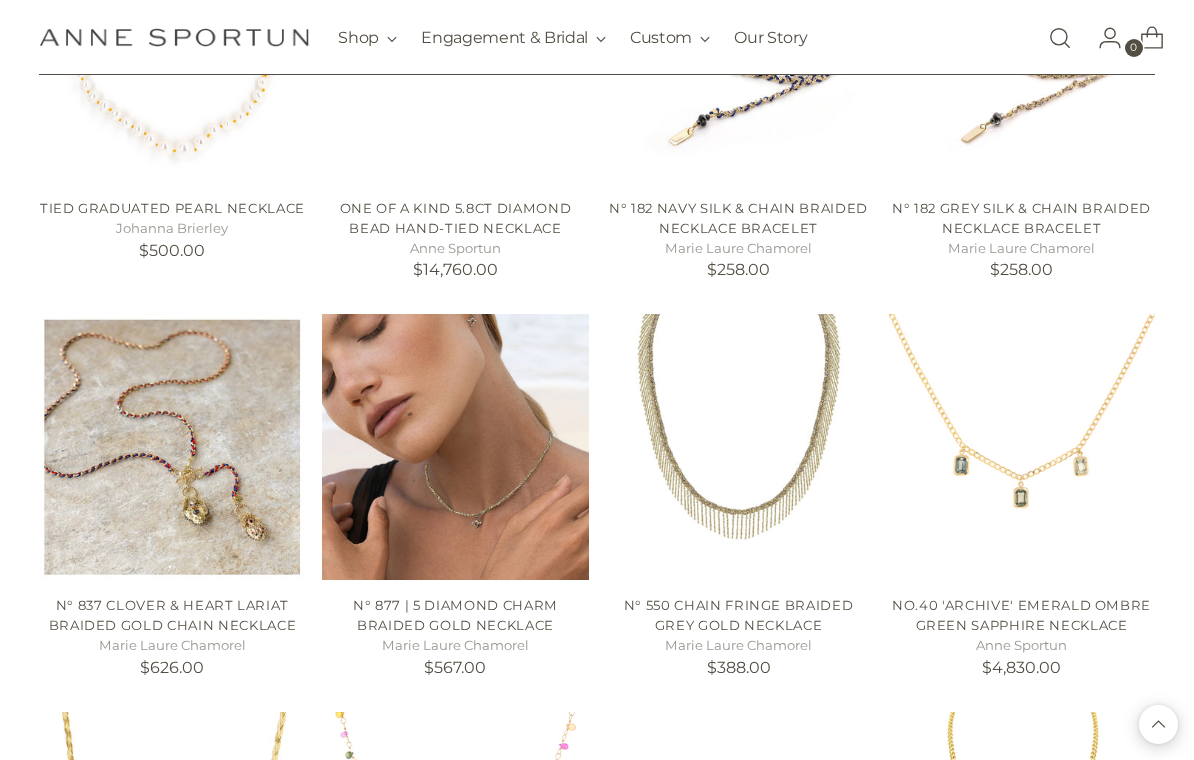 scroll, scrollTop: 7833, scrollLeft: 0, axis: vertical 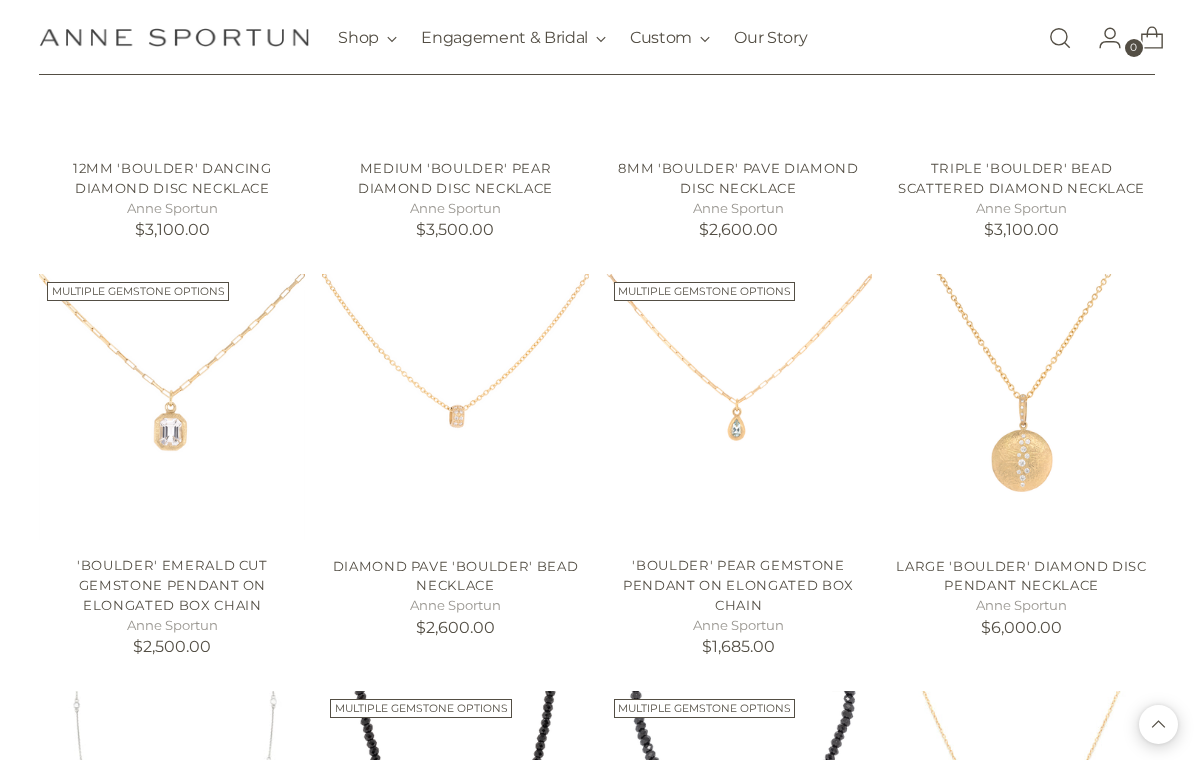 click at bounding box center [1022, 824] 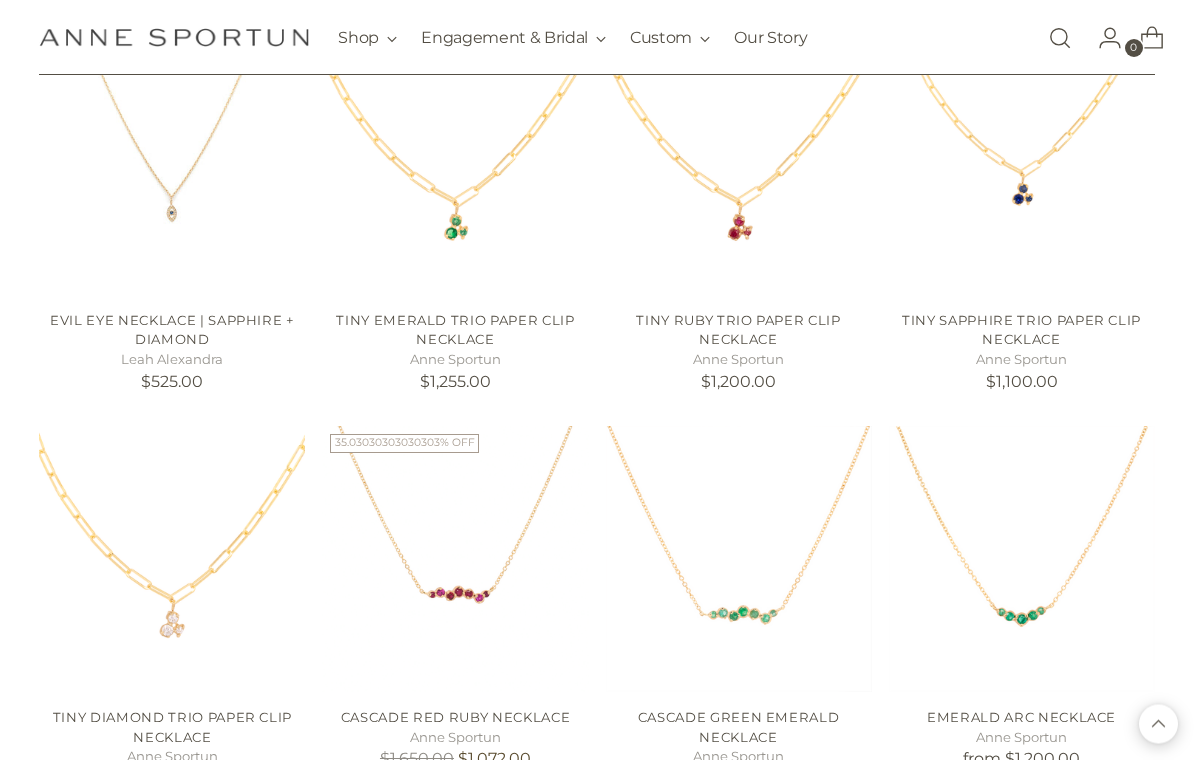 scroll, scrollTop: 14158, scrollLeft: 0, axis: vertical 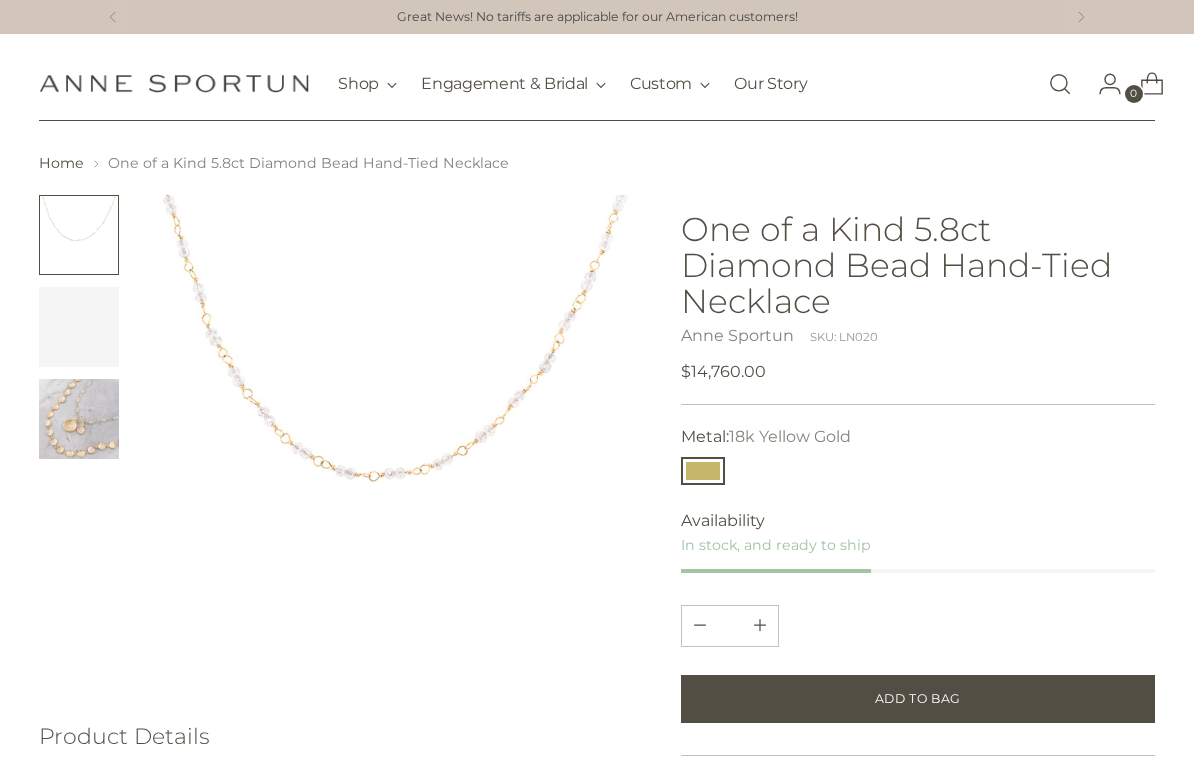 click on "Home
One of a Kind 5.8ct Diamond Bead Hand-Tied Necklace" at bounding box center [597, 613] 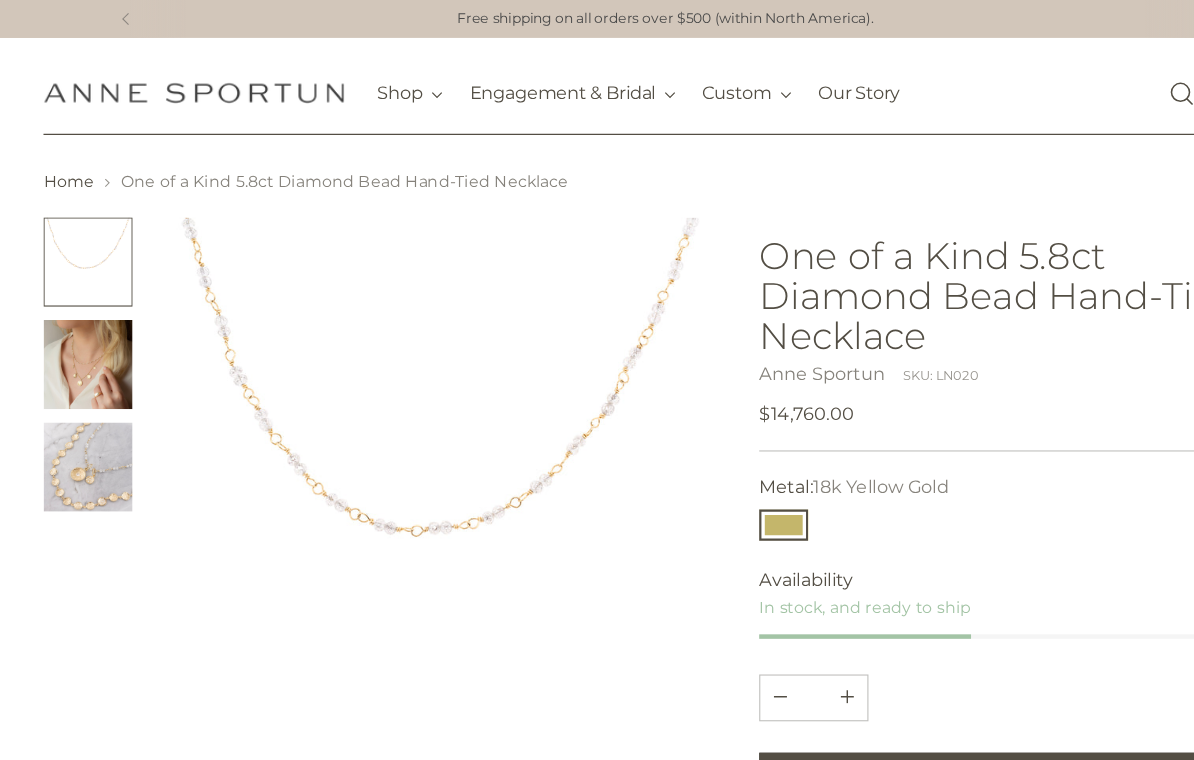 click at bounding box center (79, 327) 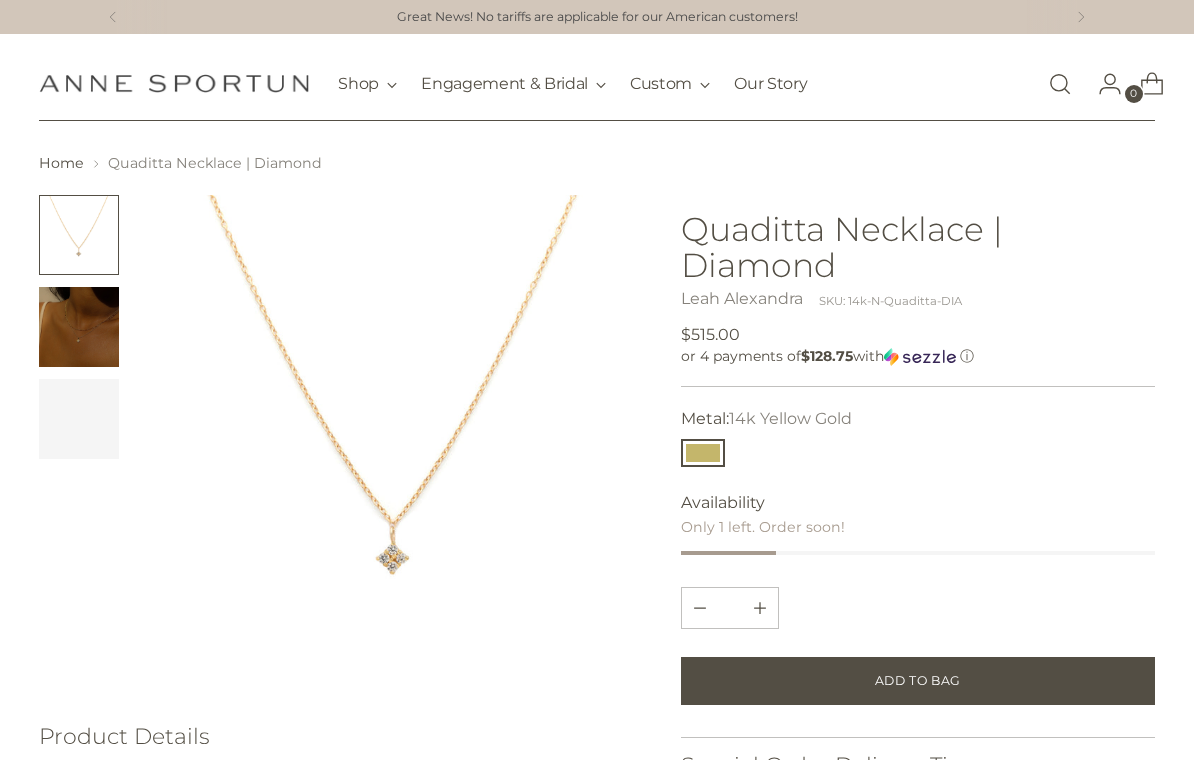 scroll, scrollTop: 0, scrollLeft: 0, axis: both 